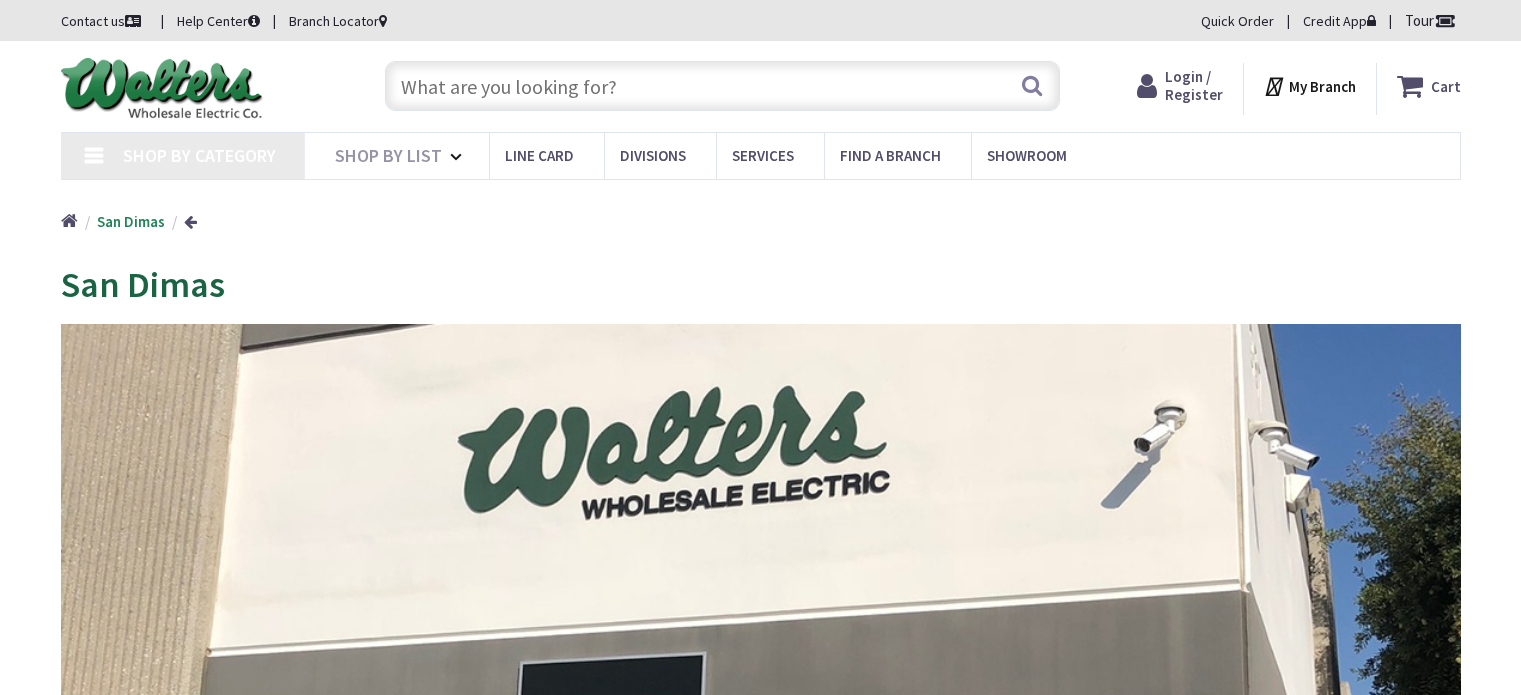 scroll, scrollTop: 0, scrollLeft: 0, axis: both 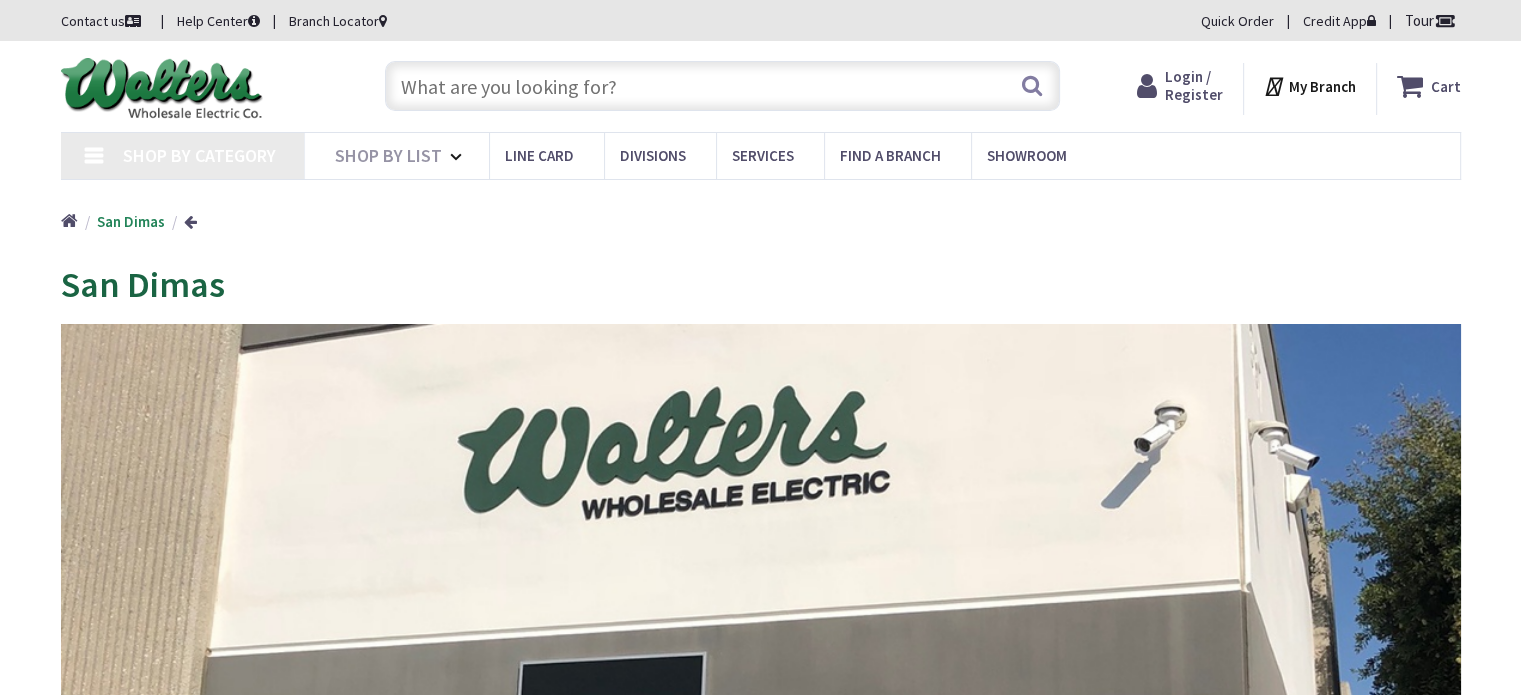 type on "[STREET], [CITY], [STATE] [POSTAL_CODE], US" 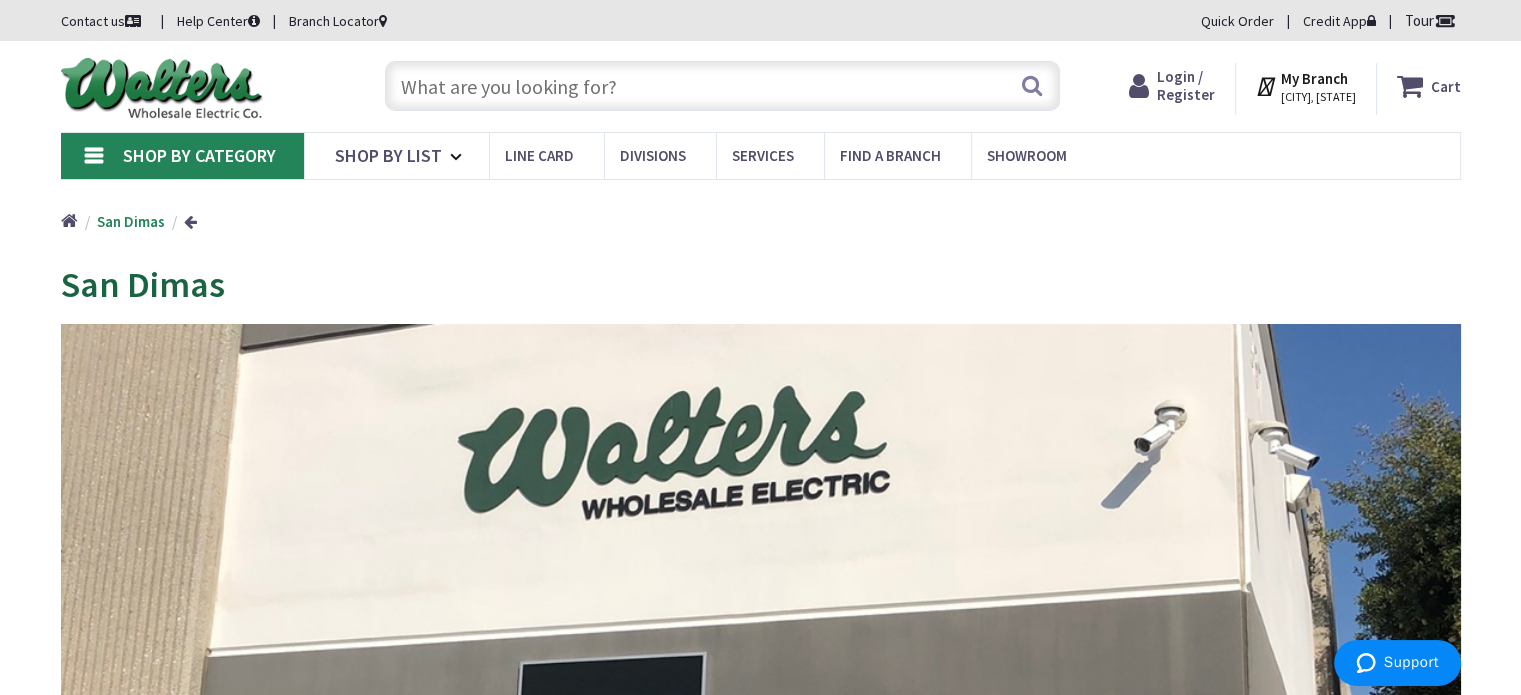 click at bounding box center [722, 86] 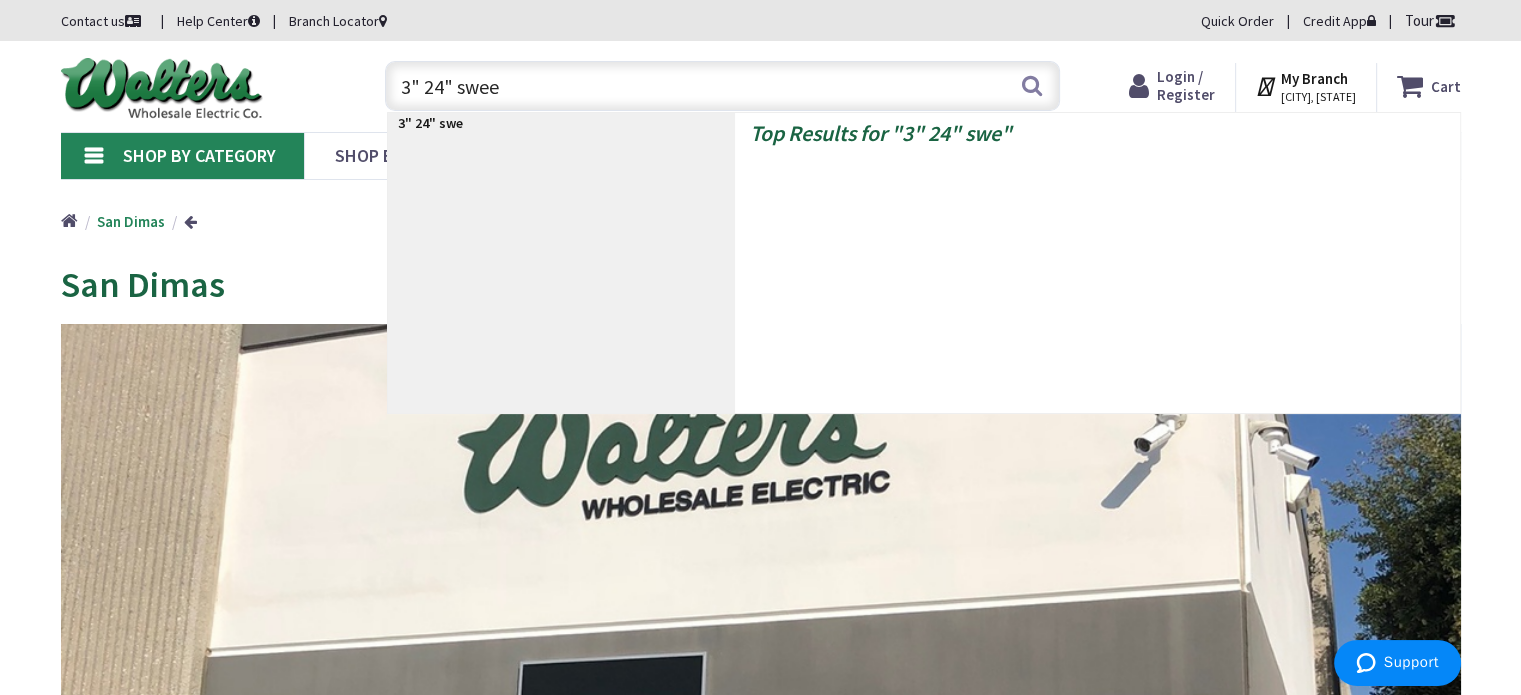 type on "3" 24" sweep" 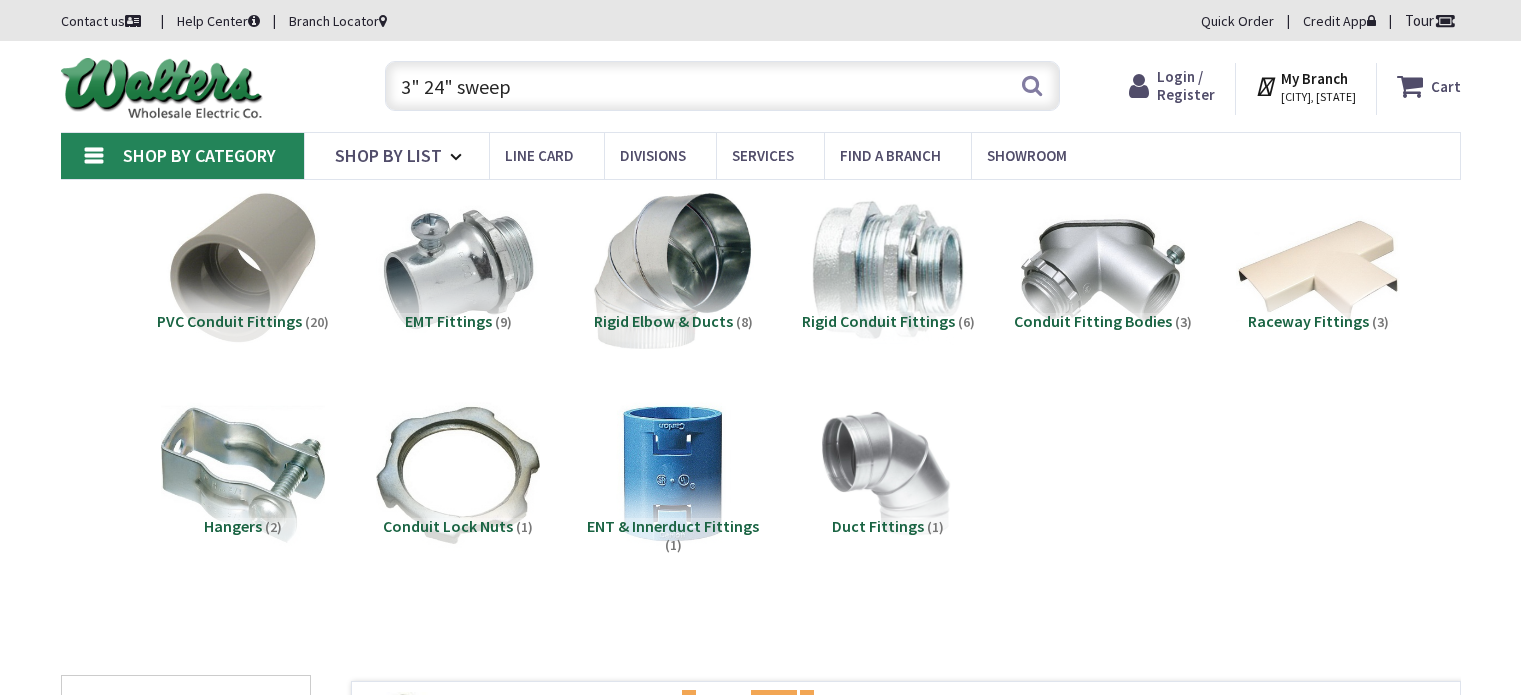 scroll, scrollTop: 0, scrollLeft: 0, axis: both 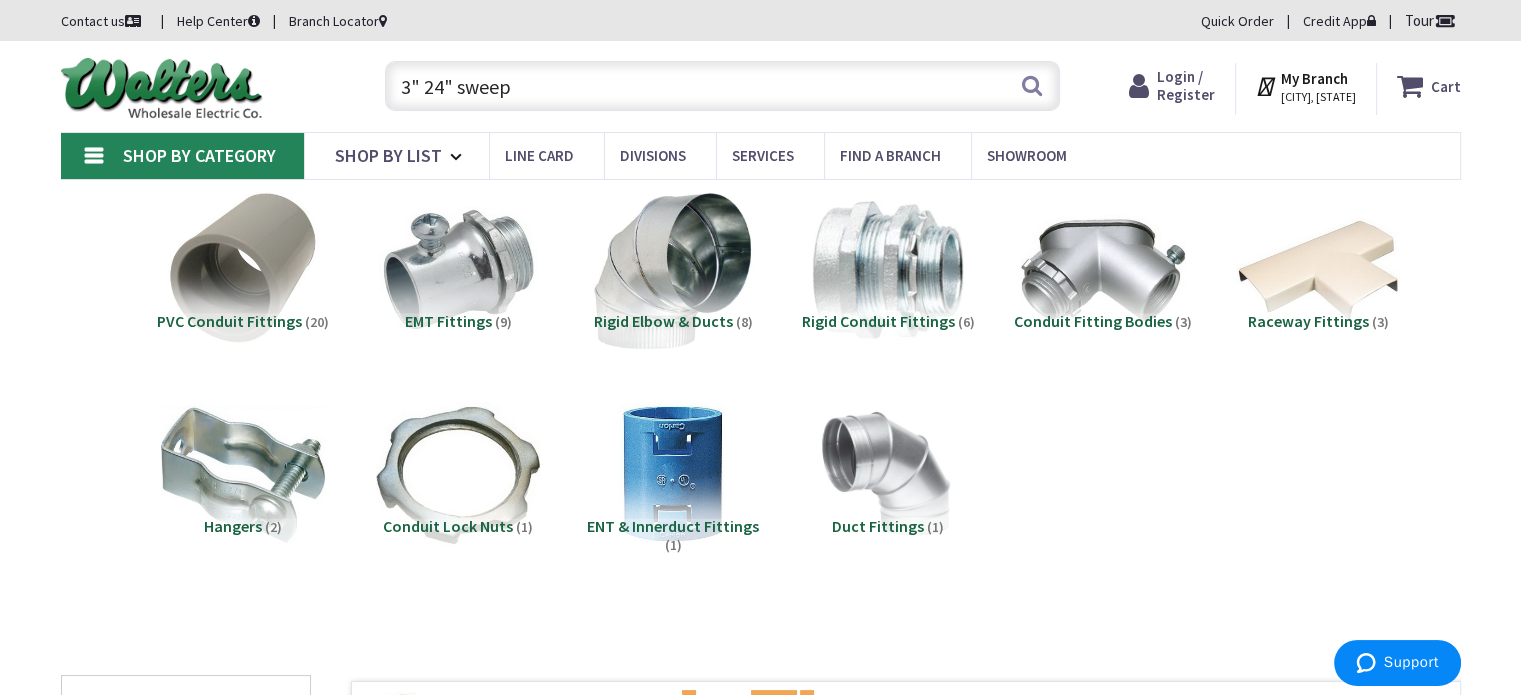 drag, startPoint x: 584, startPoint y: 96, endPoint x: 573, endPoint y: 93, distance: 11.401754 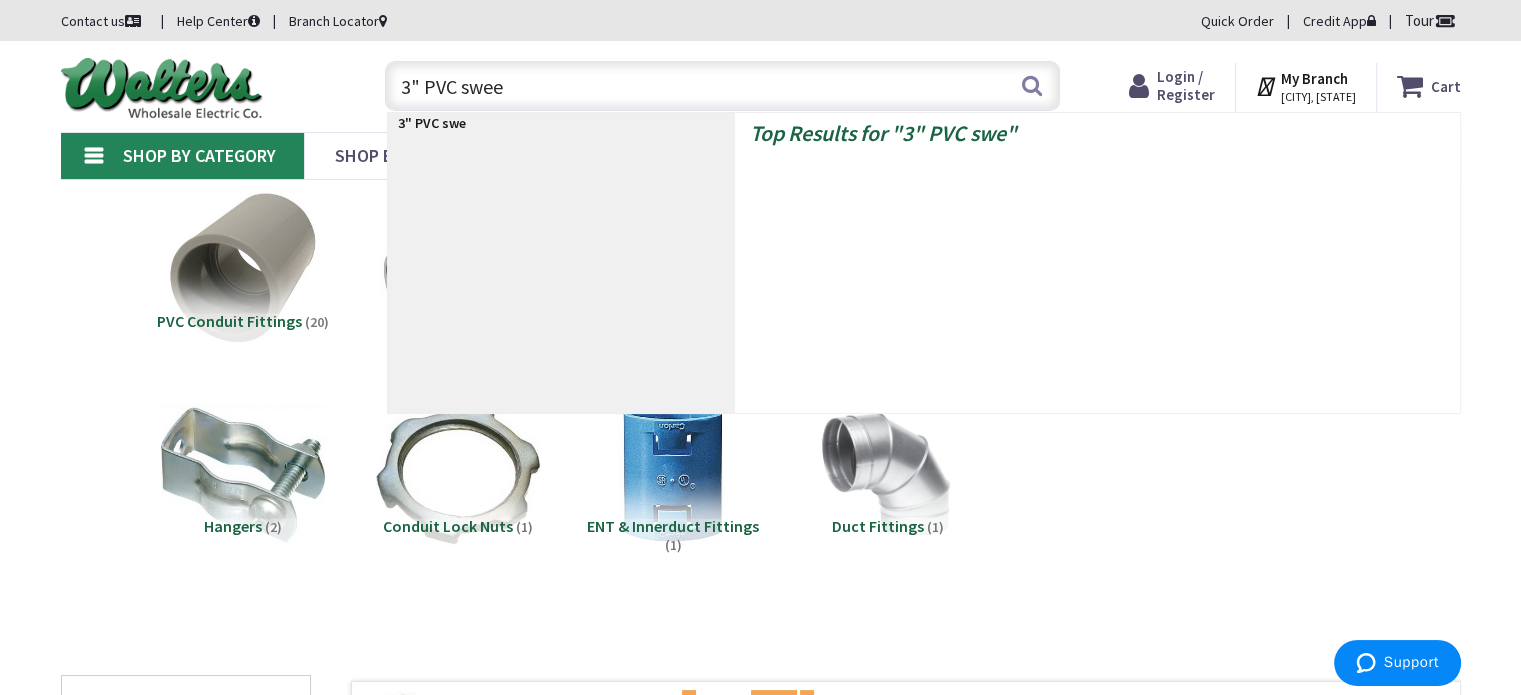 type on "3" PVC sweep" 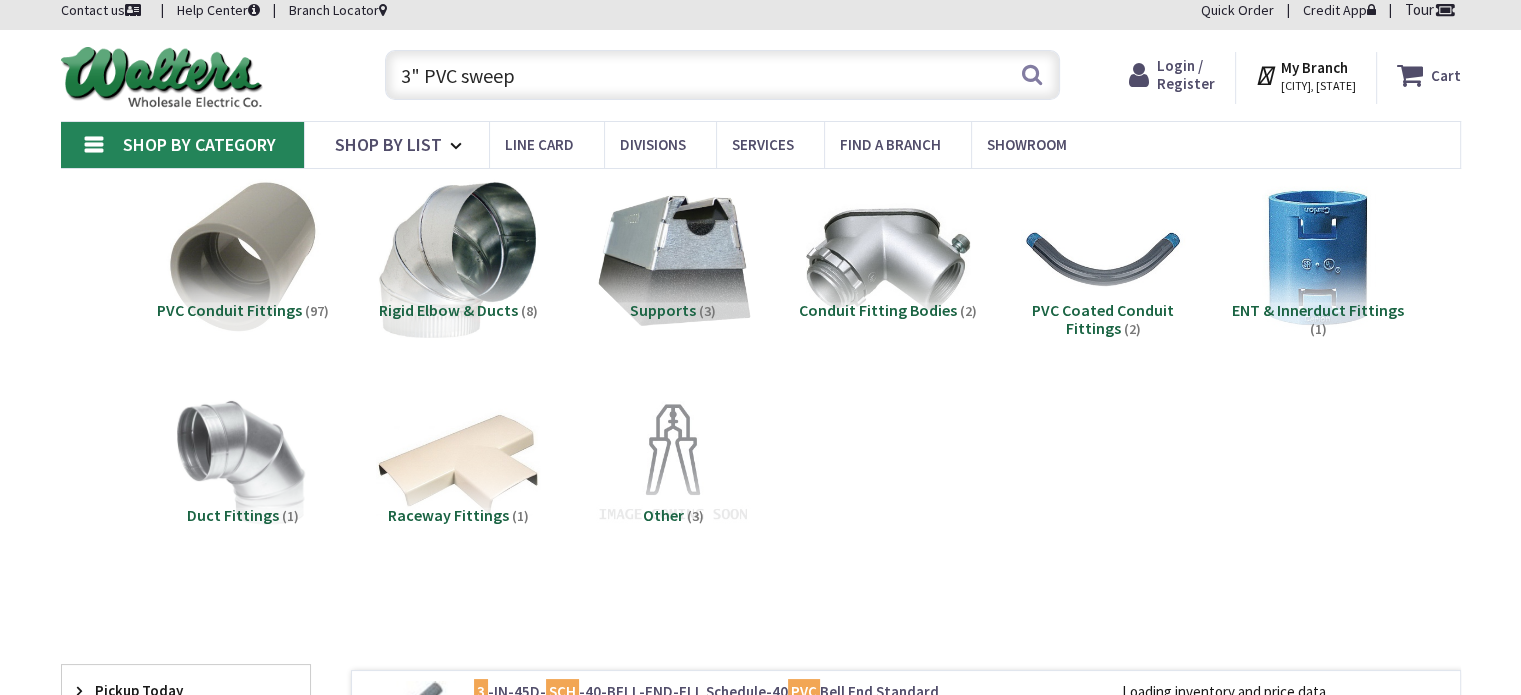 scroll, scrollTop: 0, scrollLeft: 0, axis: both 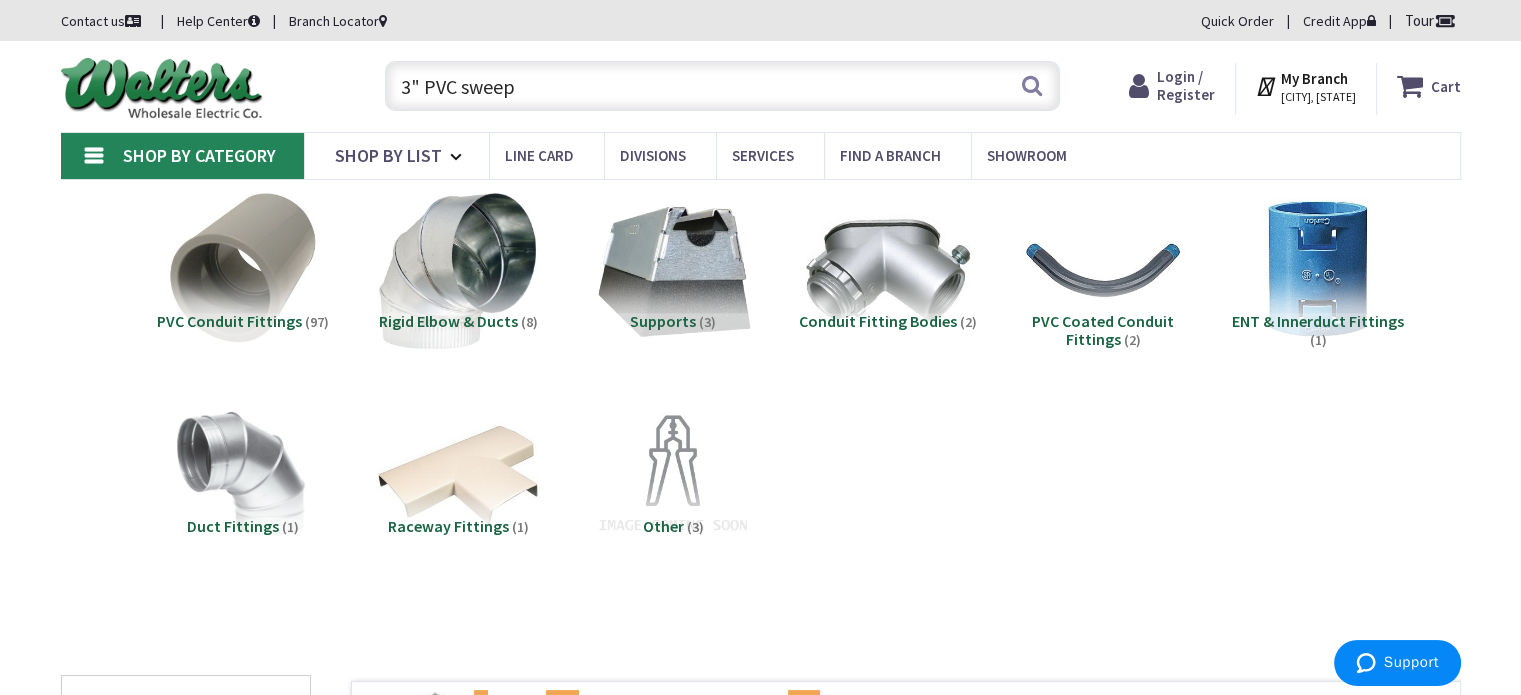 click on "3" PVC sweep" at bounding box center (722, 86) 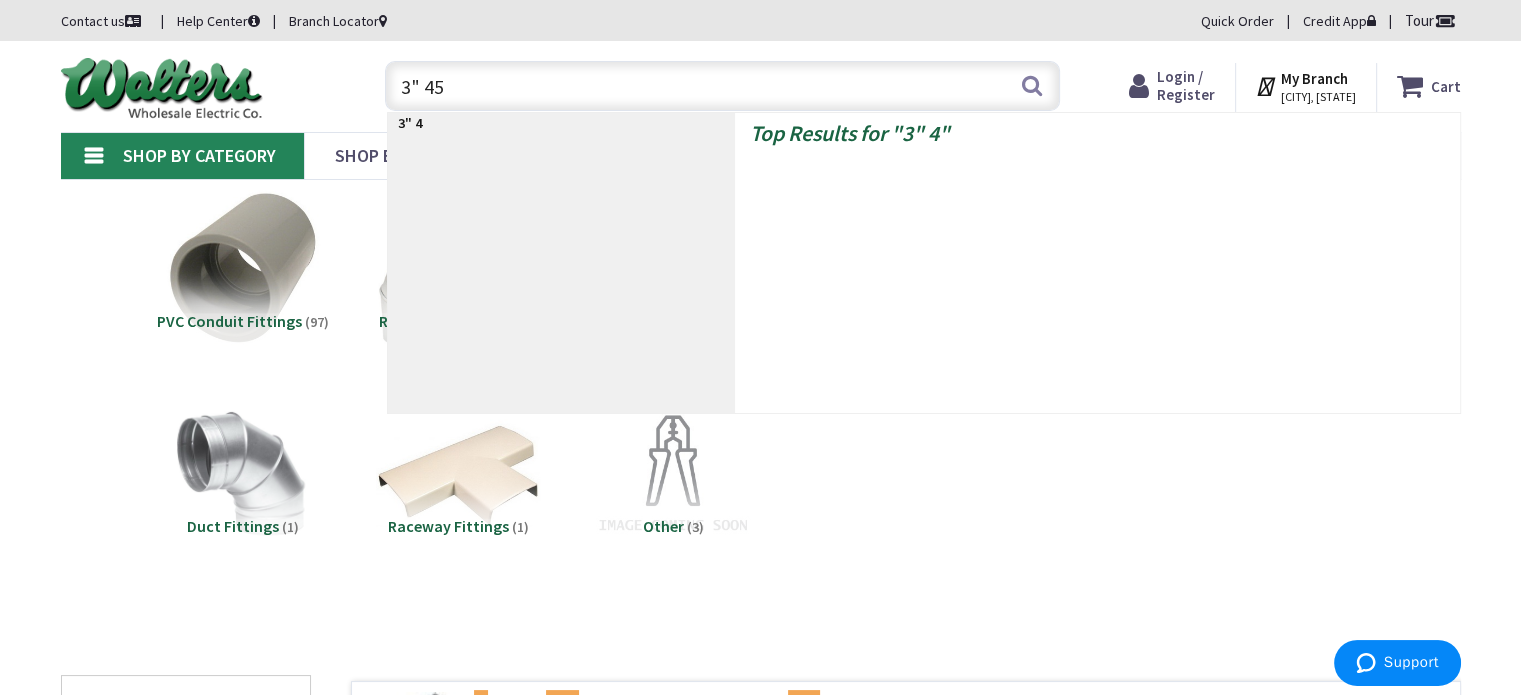 type on "3" 45" 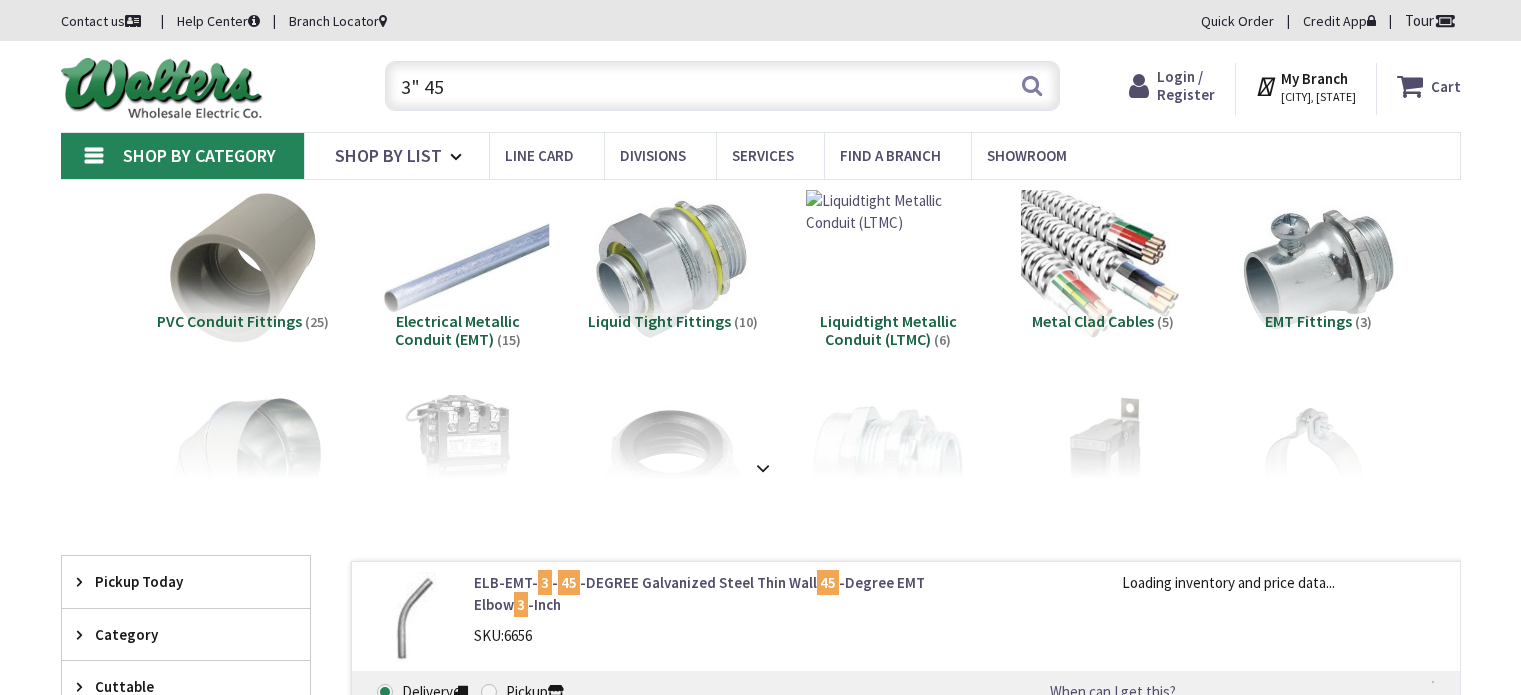scroll, scrollTop: 0, scrollLeft: 0, axis: both 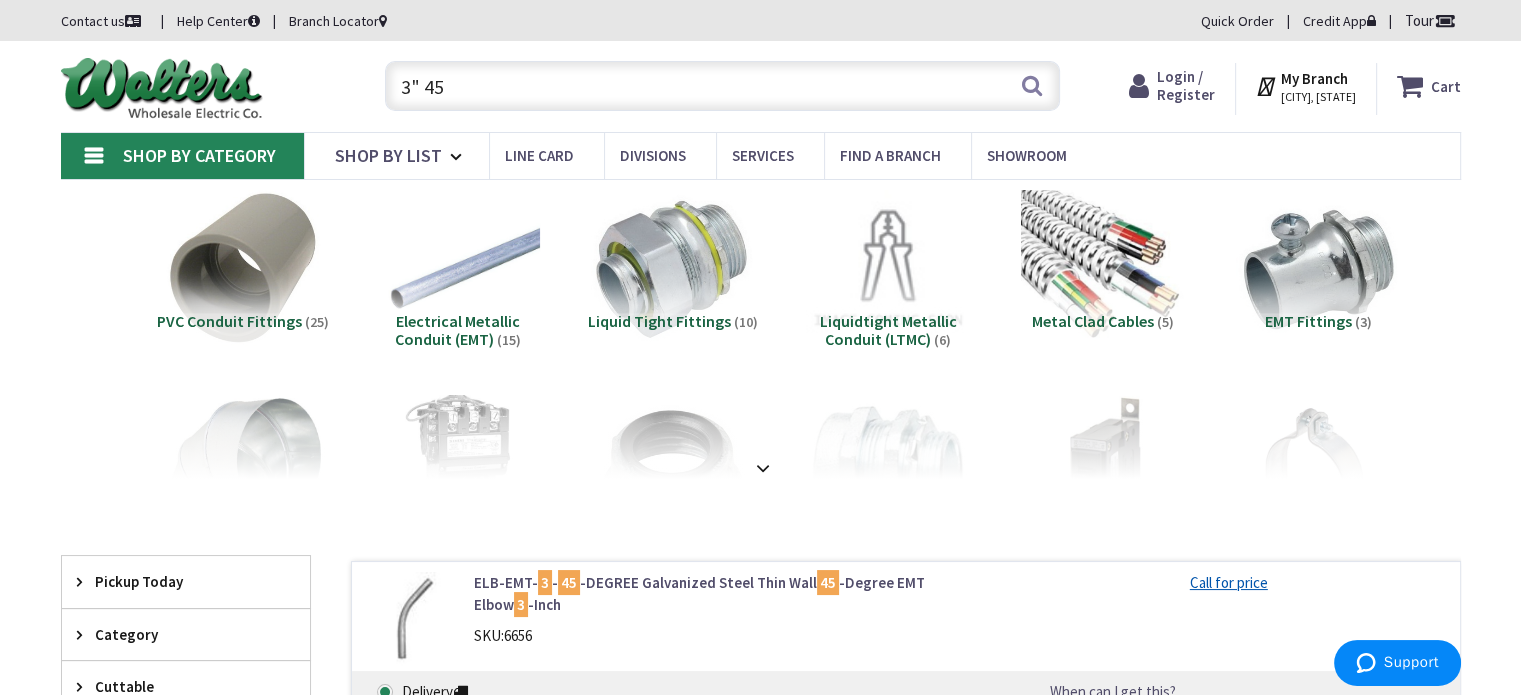 click on "3" 45" at bounding box center [722, 86] 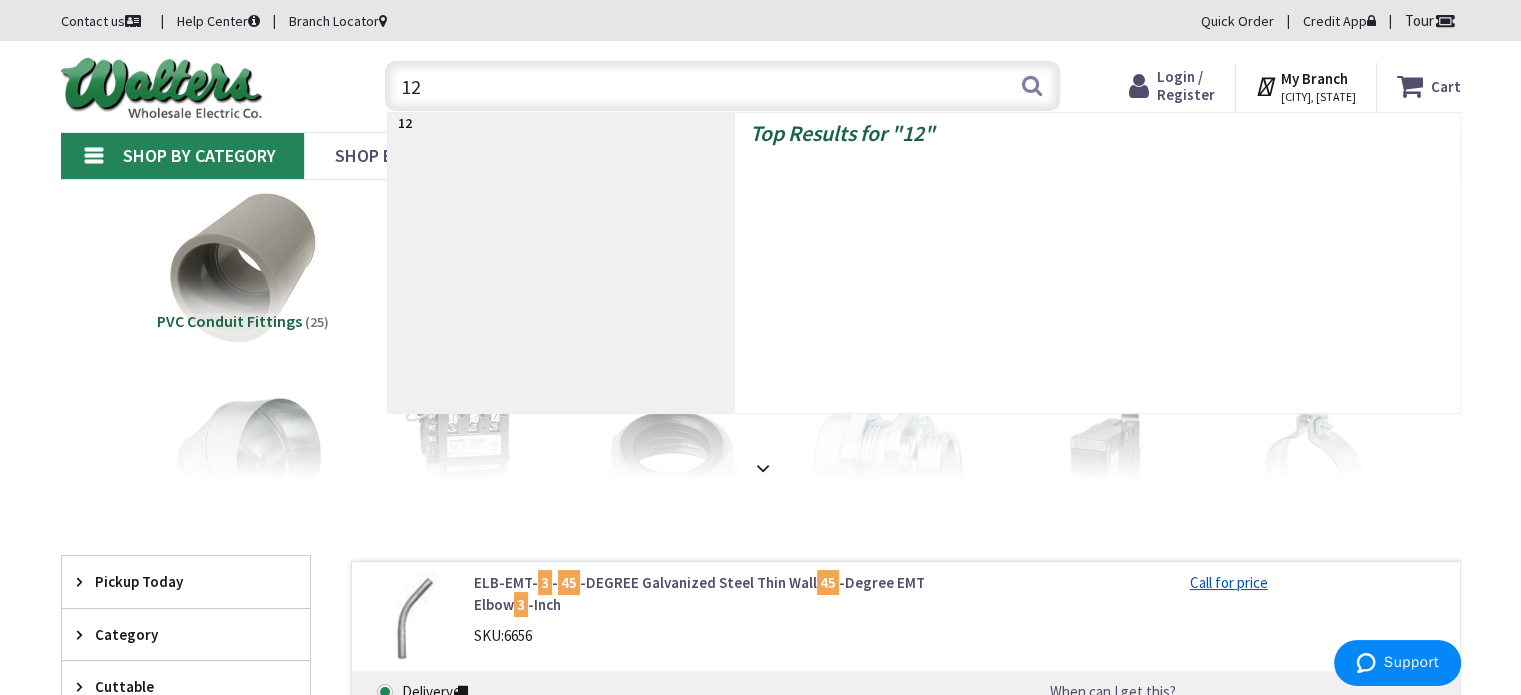 type on "1" 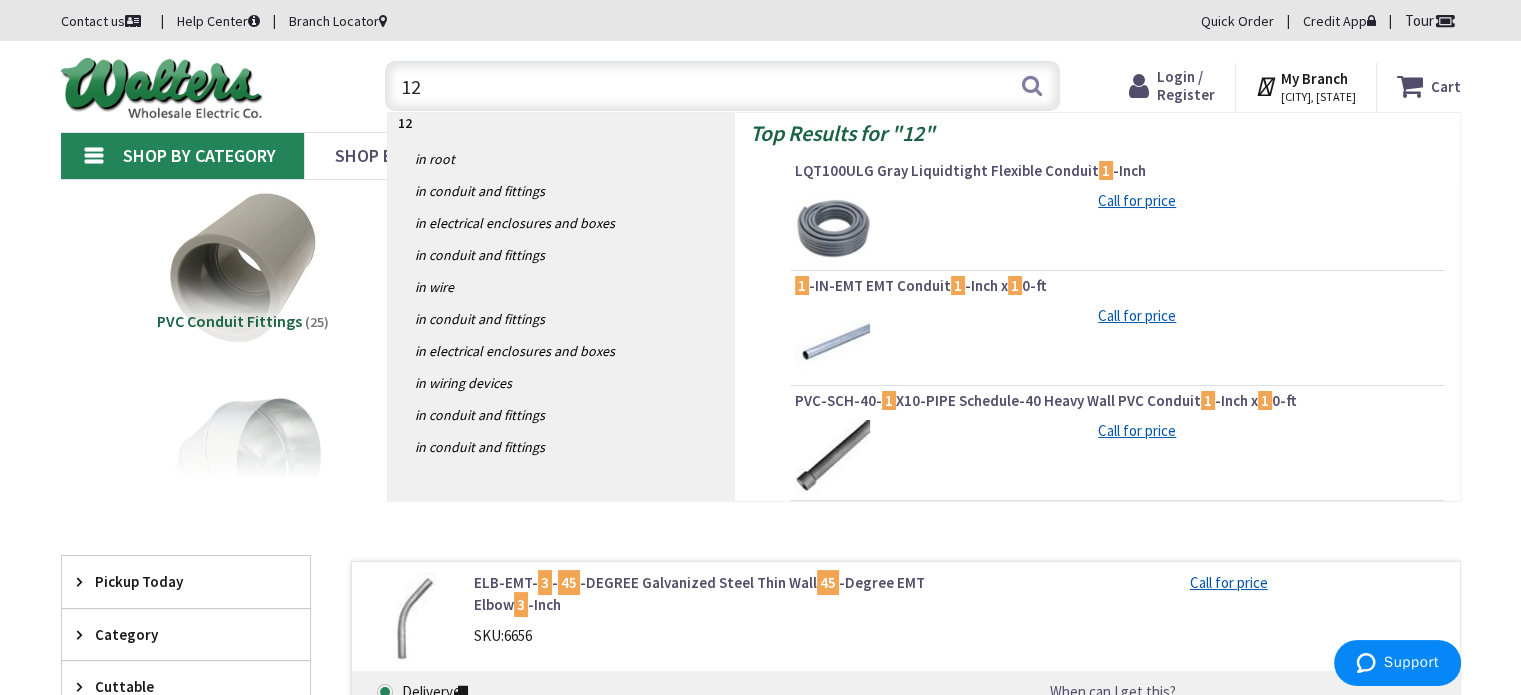 type on "1" 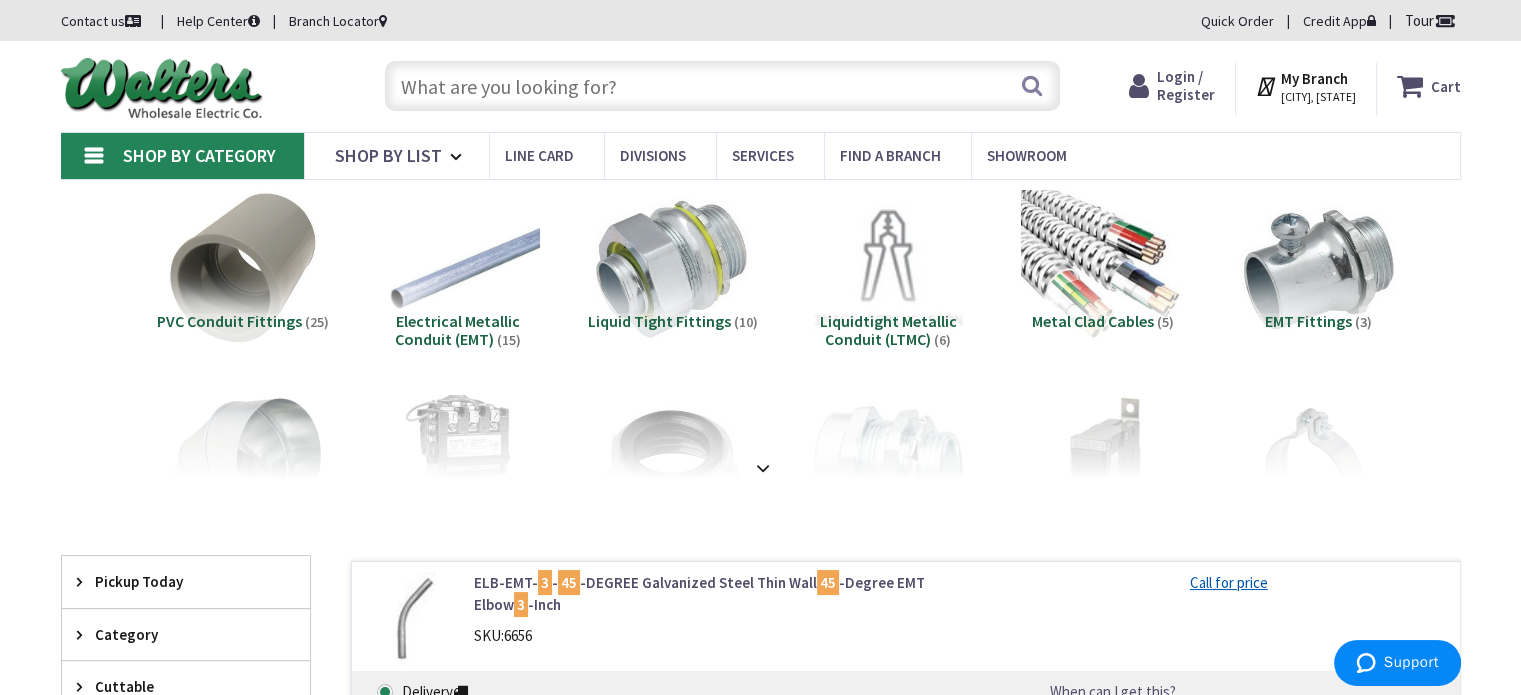 type 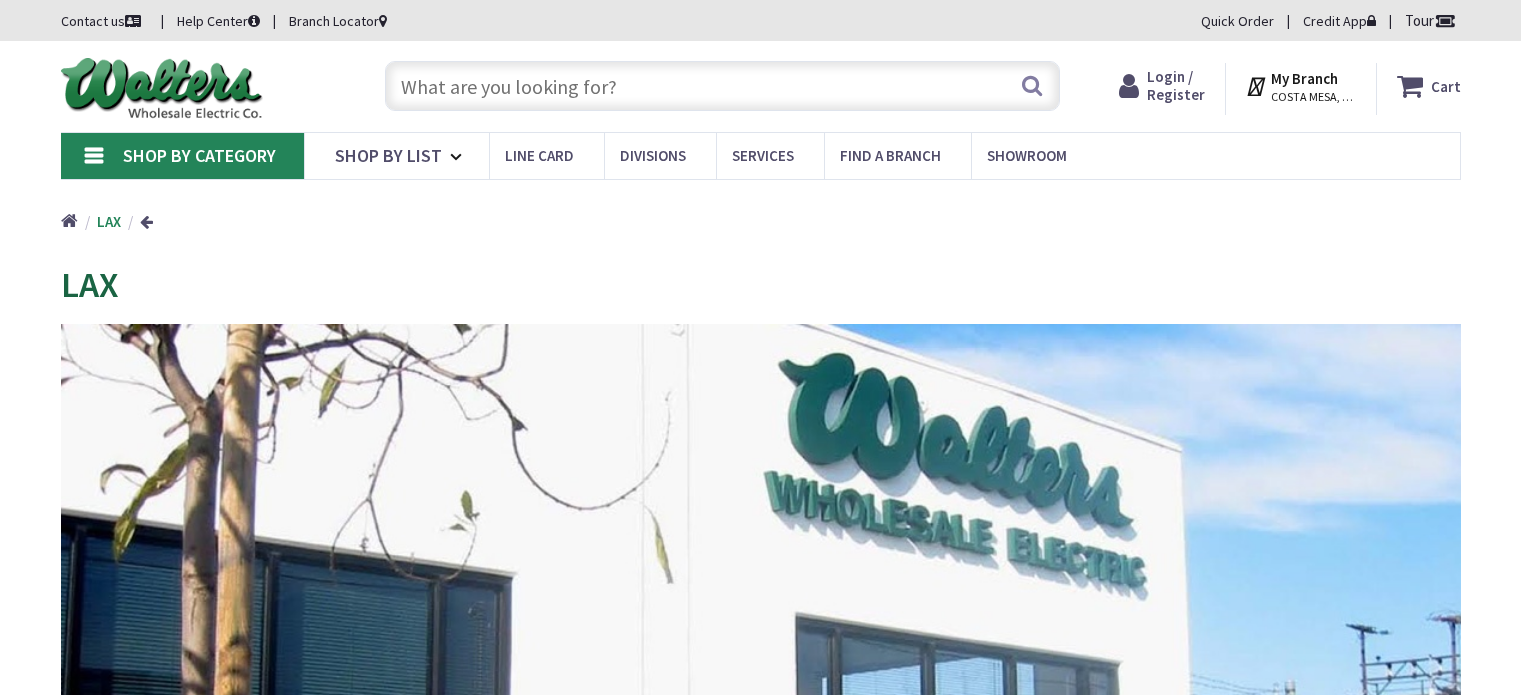 scroll, scrollTop: 0, scrollLeft: 0, axis: both 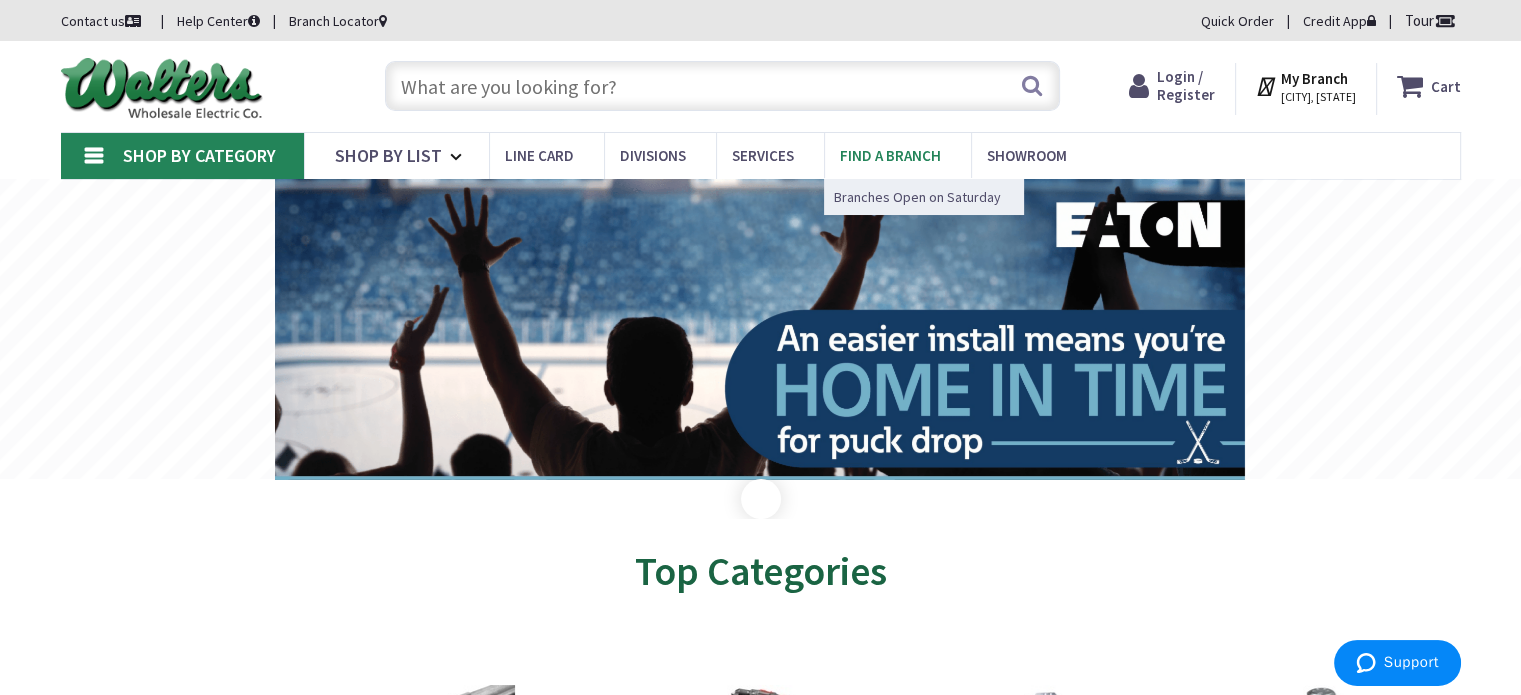 click on "Find a Branch" at bounding box center [890, 155] 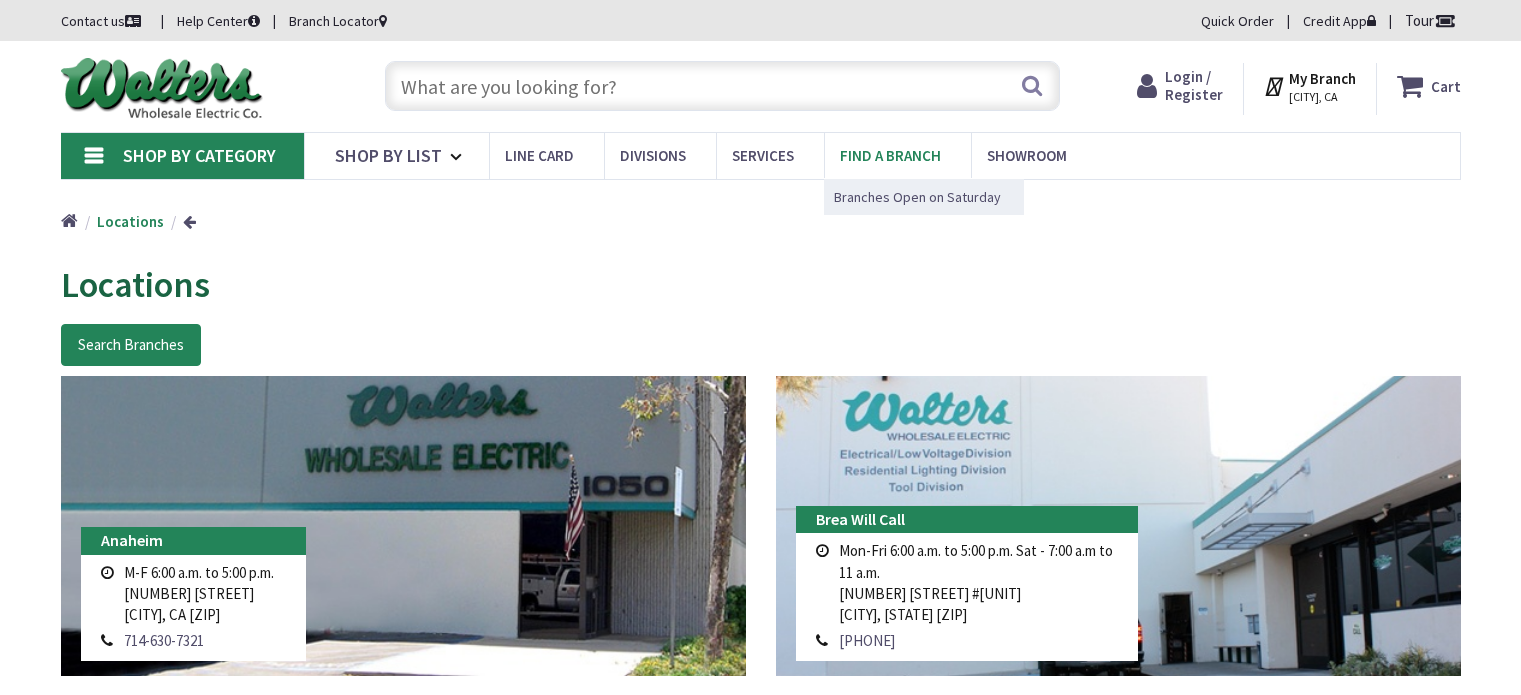 scroll, scrollTop: 291, scrollLeft: 0, axis: vertical 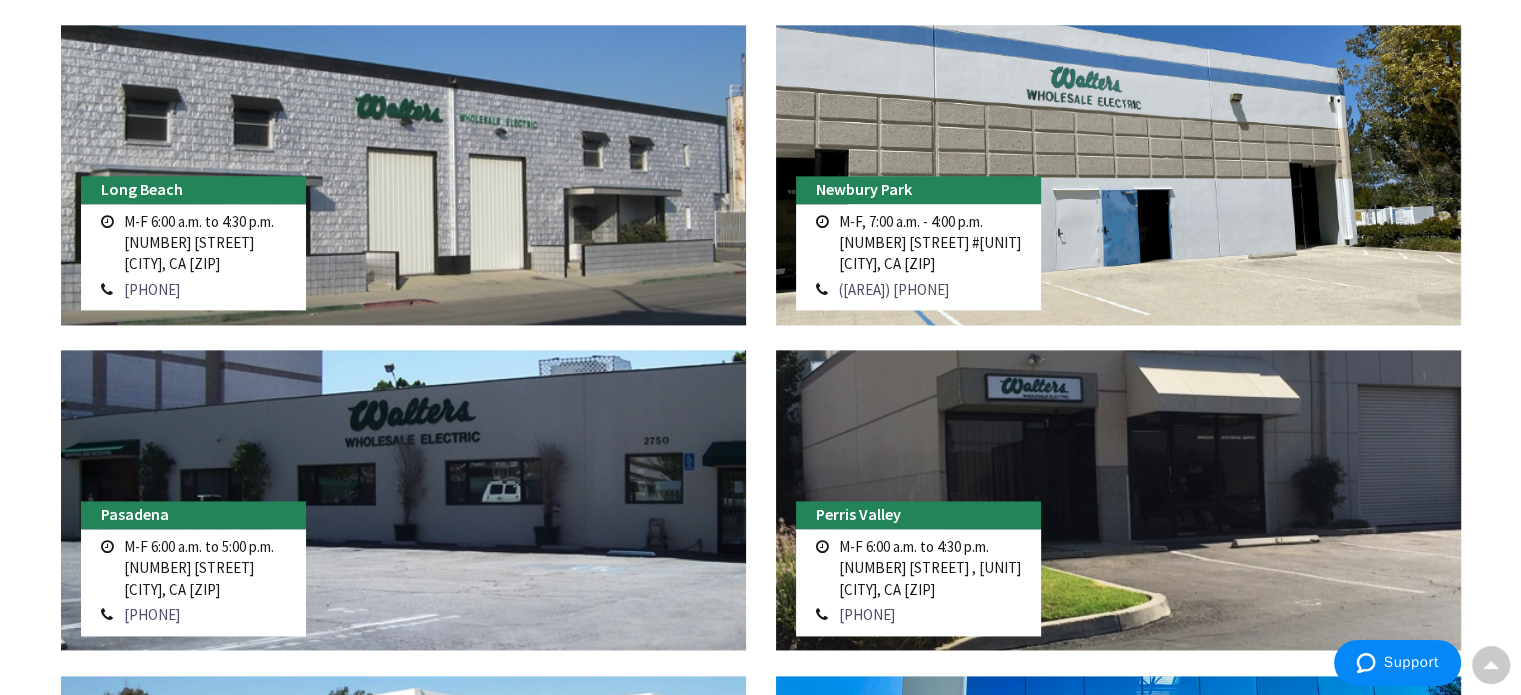 drag, startPoint x: 122, startPoint y: 574, endPoint x: 248, endPoint y: 592, distance: 127.27922 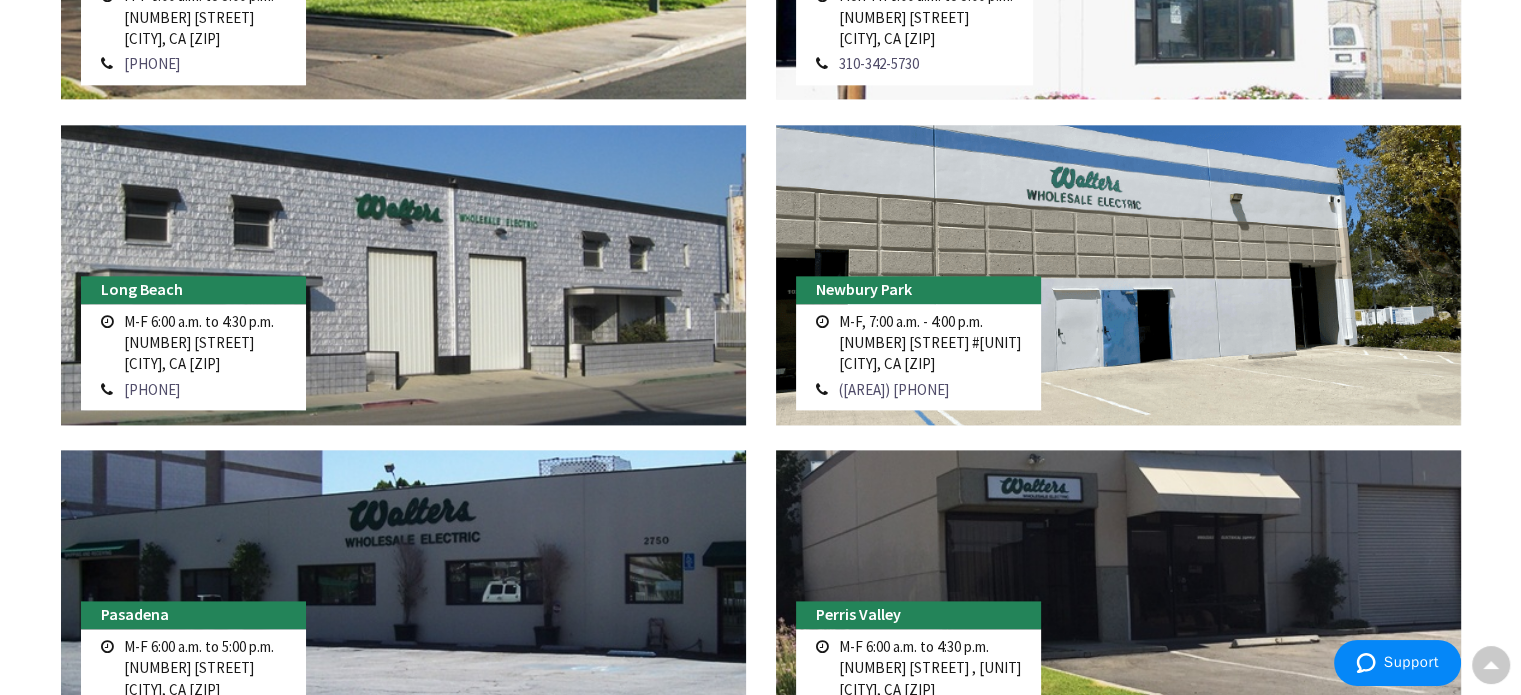 scroll, scrollTop: 3129, scrollLeft: 0, axis: vertical 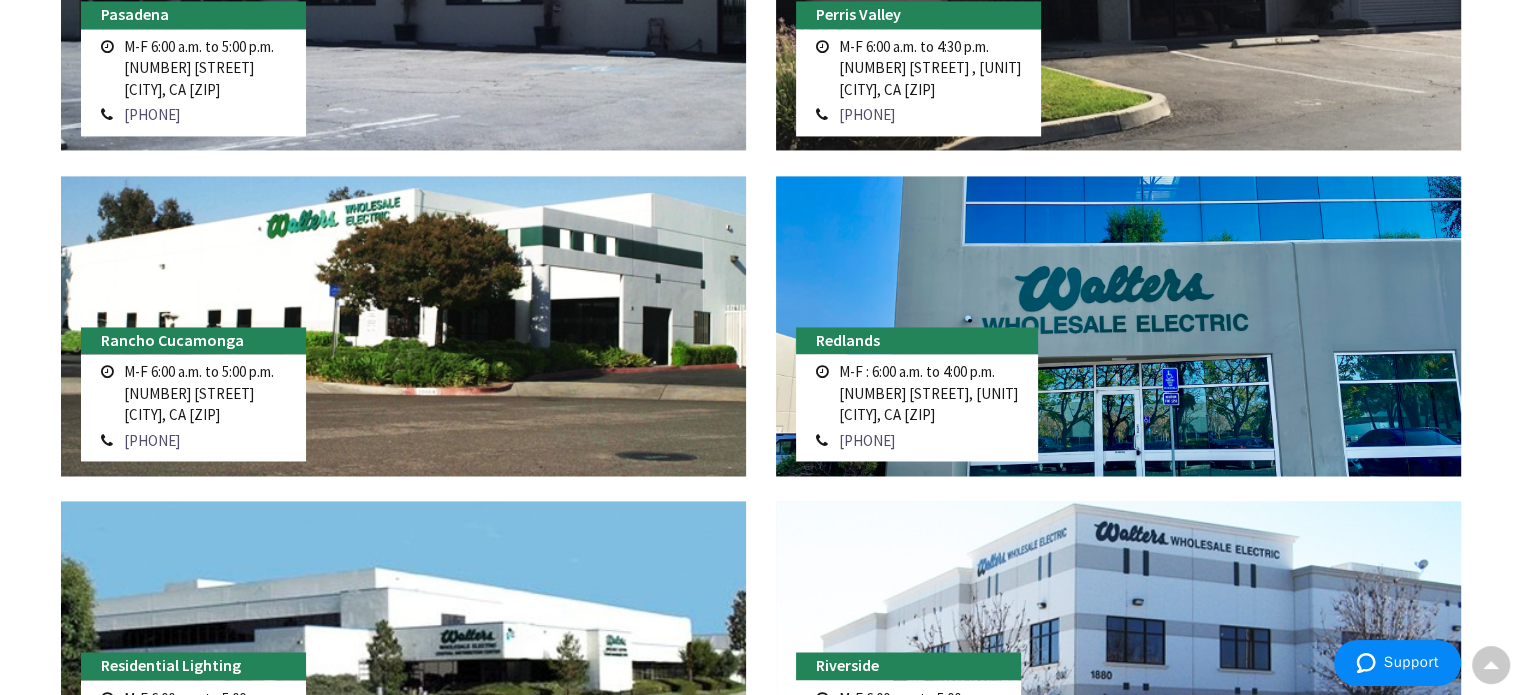 drag, startPoint x: 124, startPoint y: 397, endPoint x: 311, endPoint y: 432, distance: 190.24721 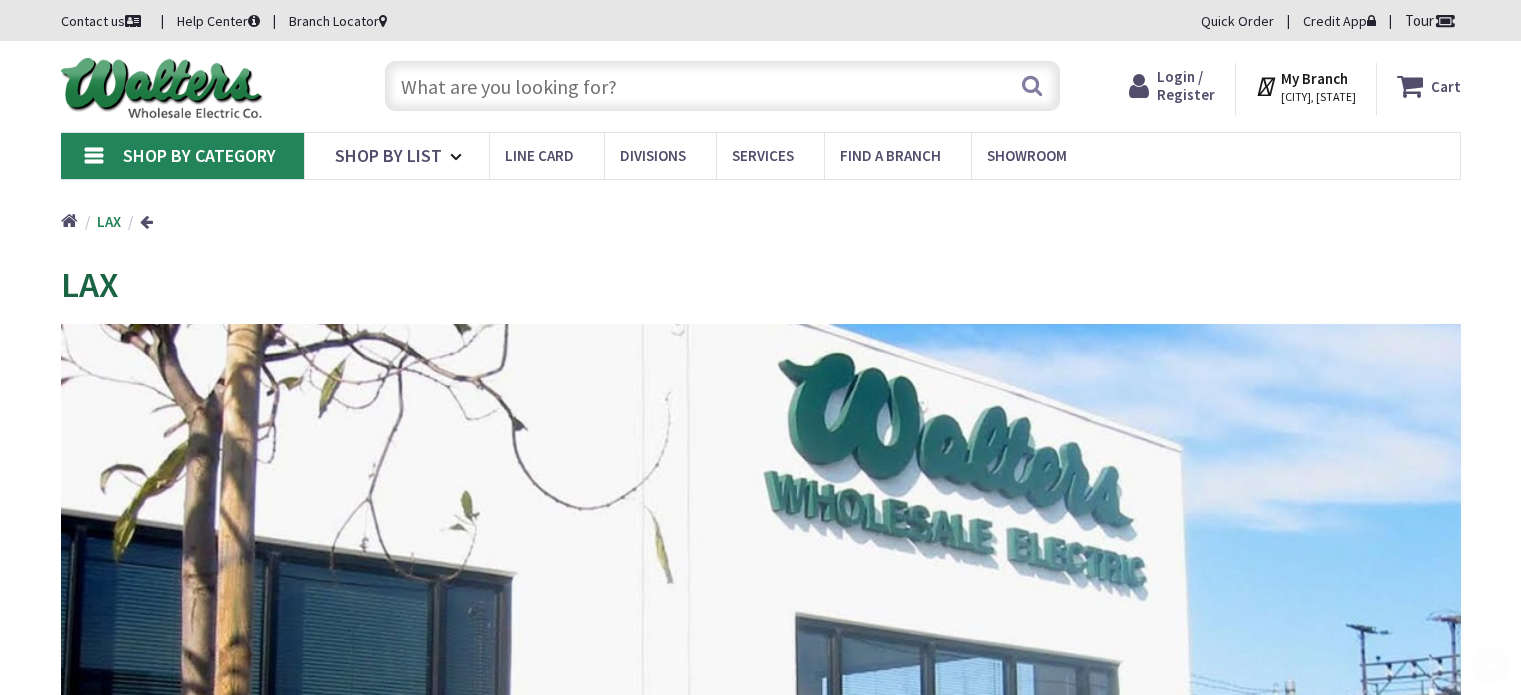 scroll, scrollTop: 512, scrollLeft: 0, axis: vertical 